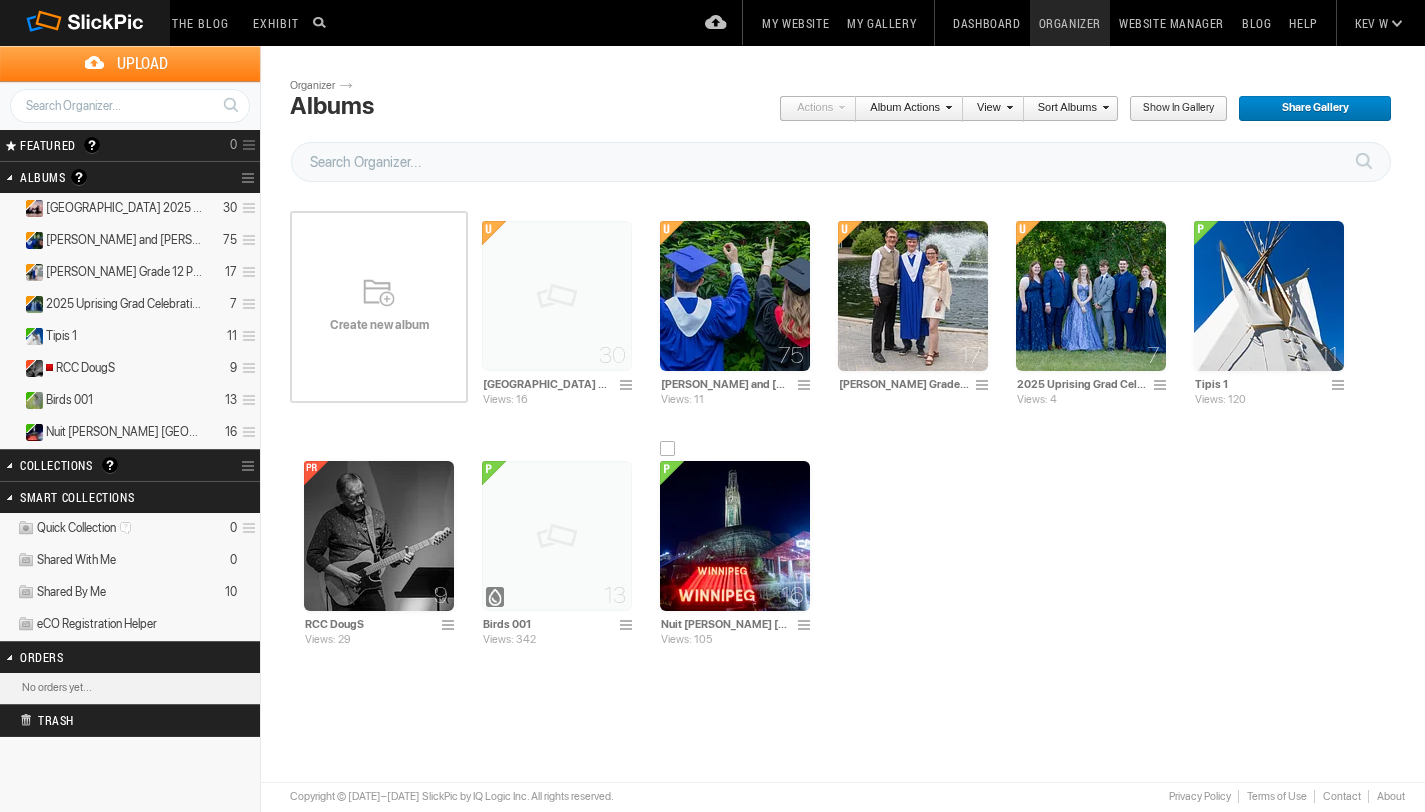scroll, scrollTop: 0, scrollLeft: 0, axis: both 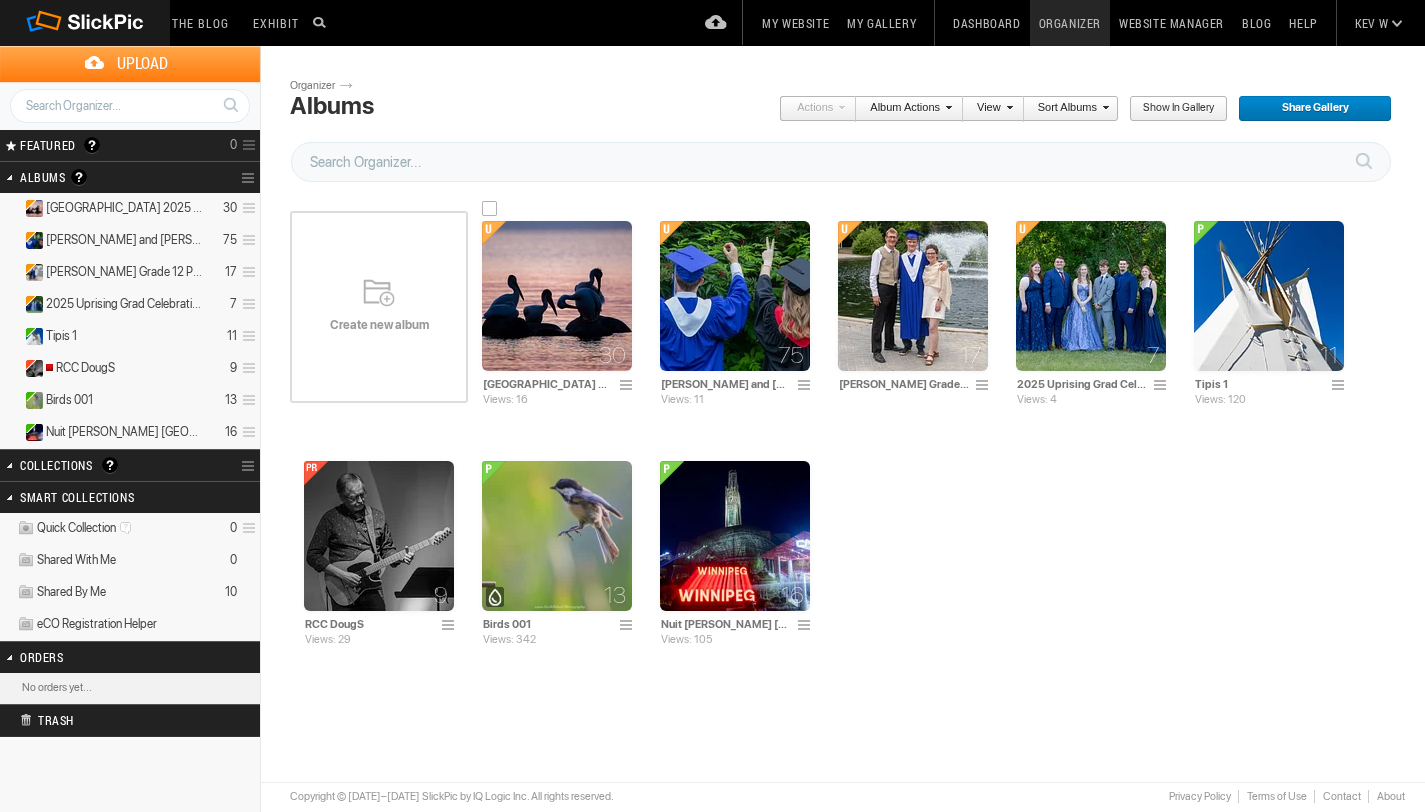 click at bounding box center (557, 296) 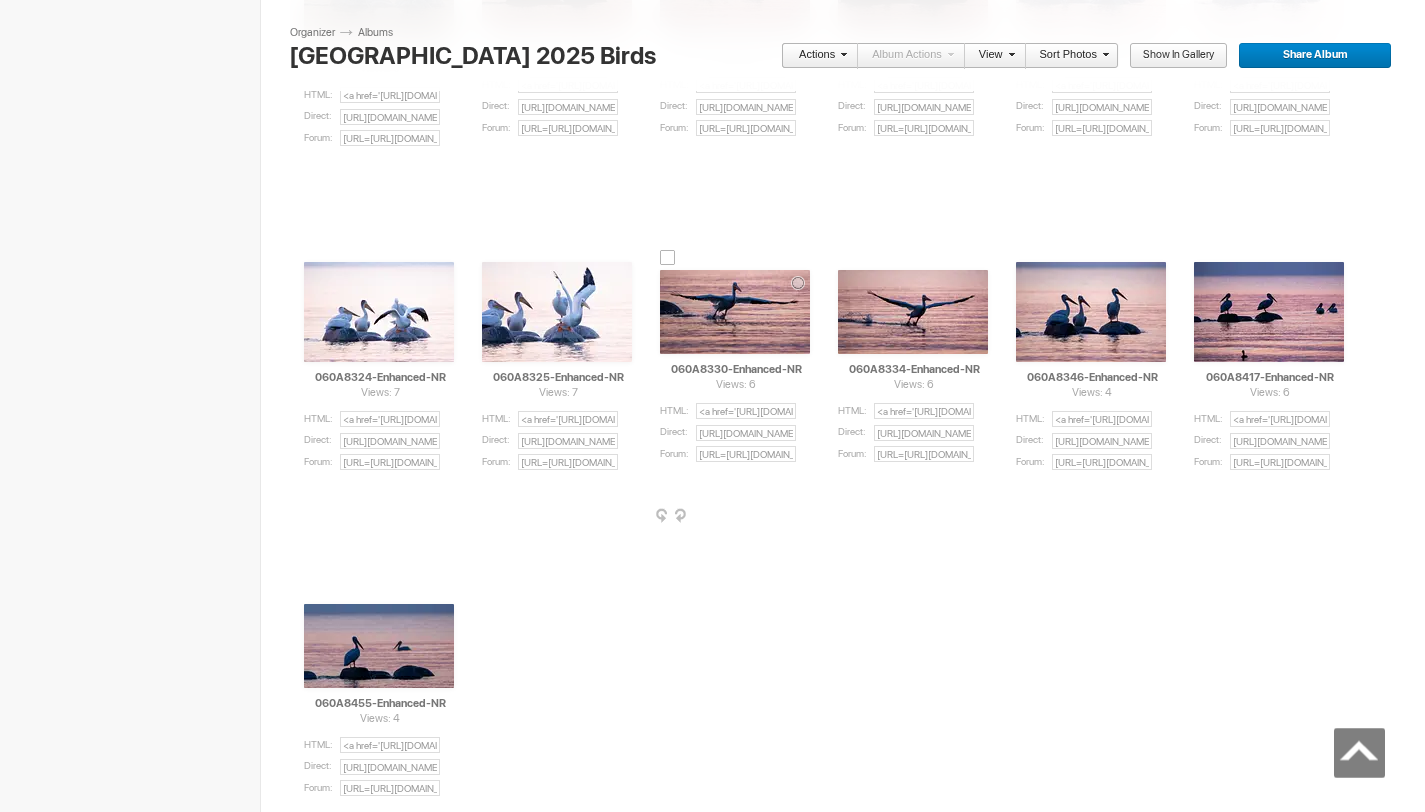 scroll, scrollTop: 0, scrollLeft: 0, axis: both 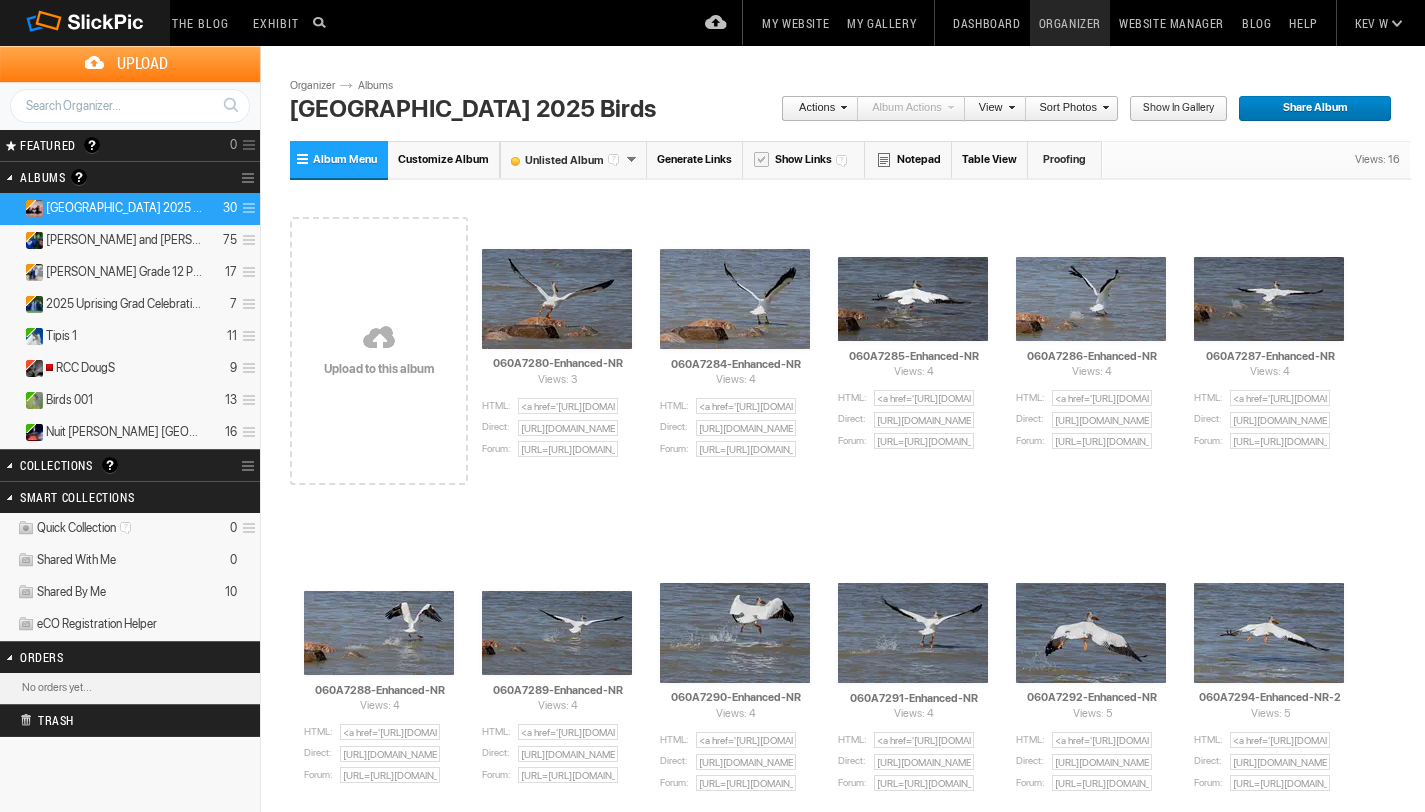 click at bounding box center (379, 336) 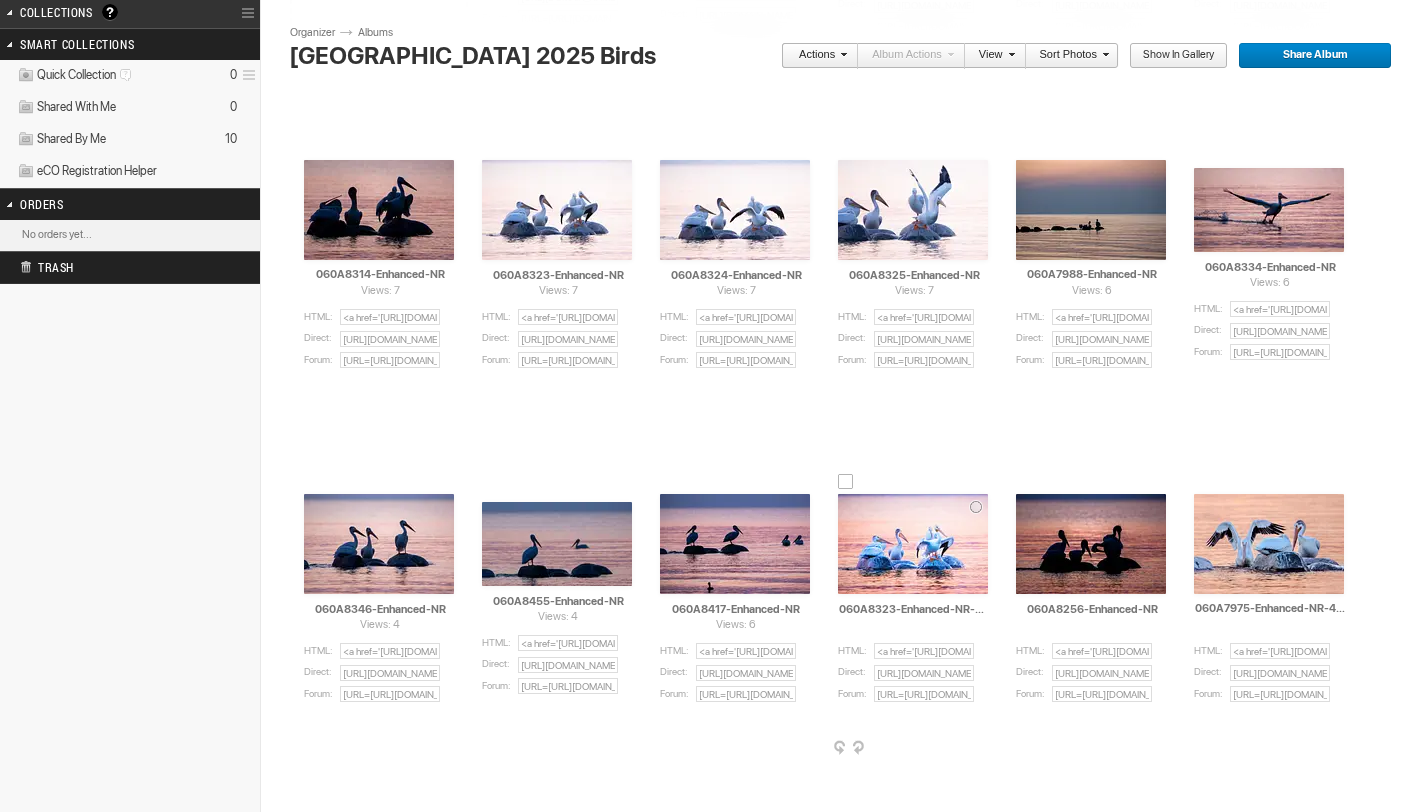 scroll, scrollTop: 451, scrollLeft: 0, axis: vertical 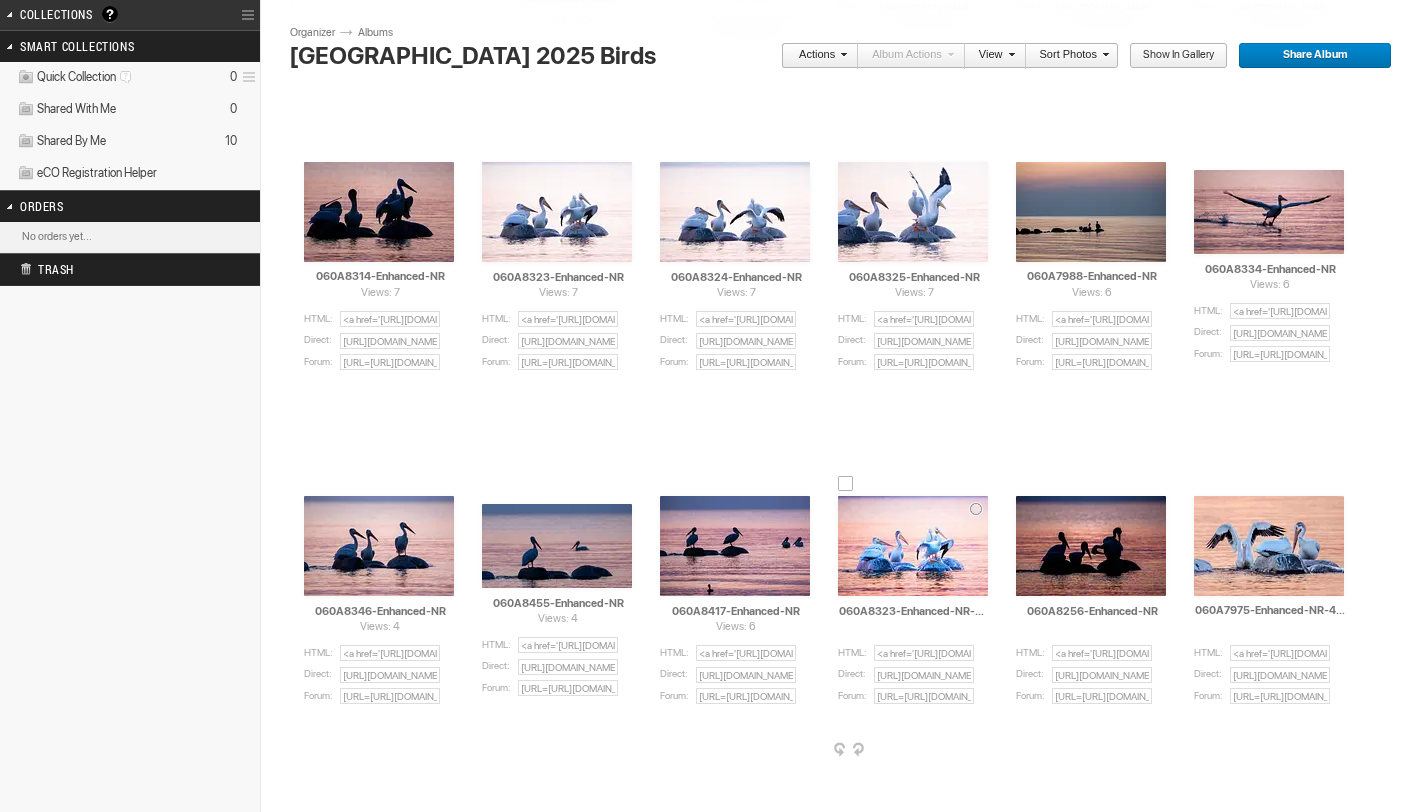 click at bounding box center [986, 751] 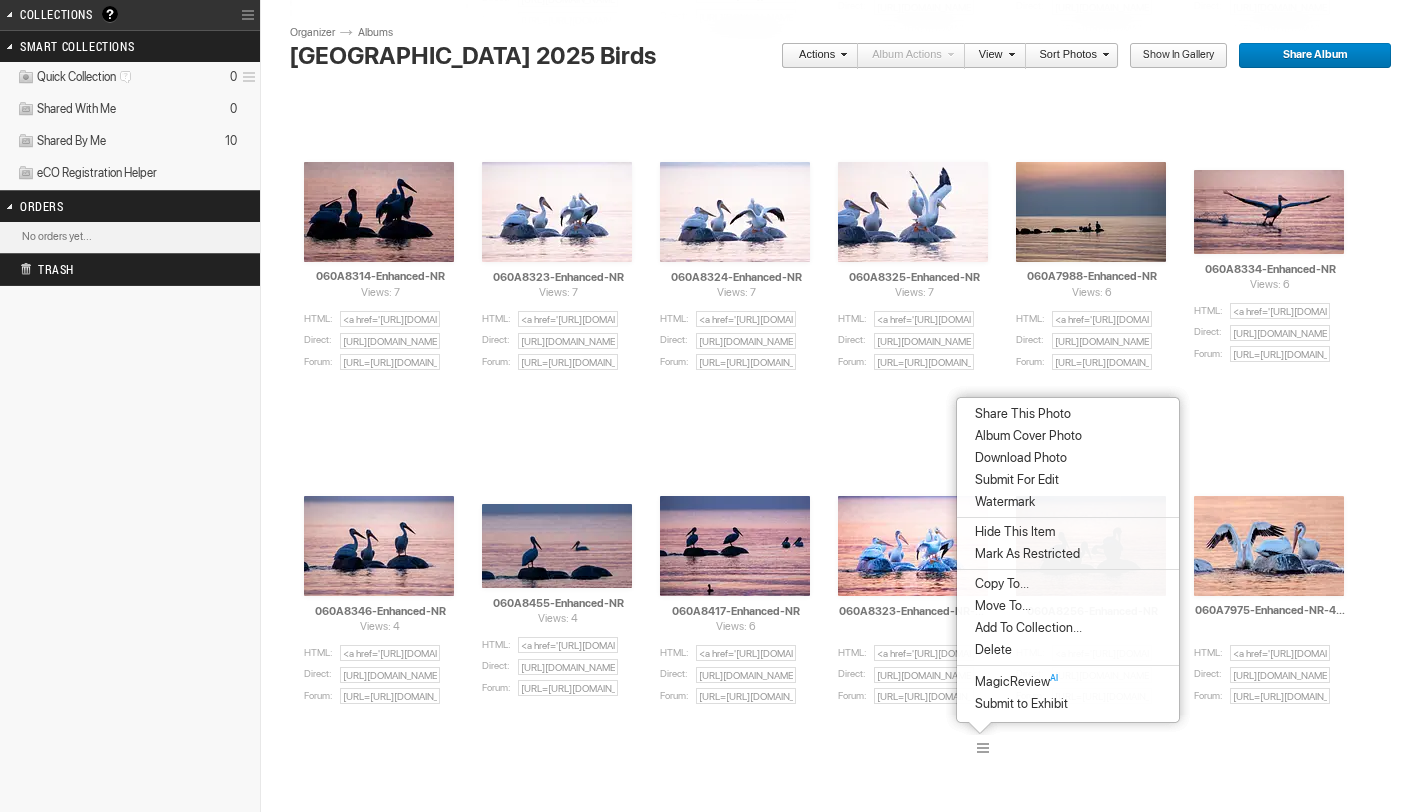click on "Album Cover Photo" at bounding box center [1025, 436] 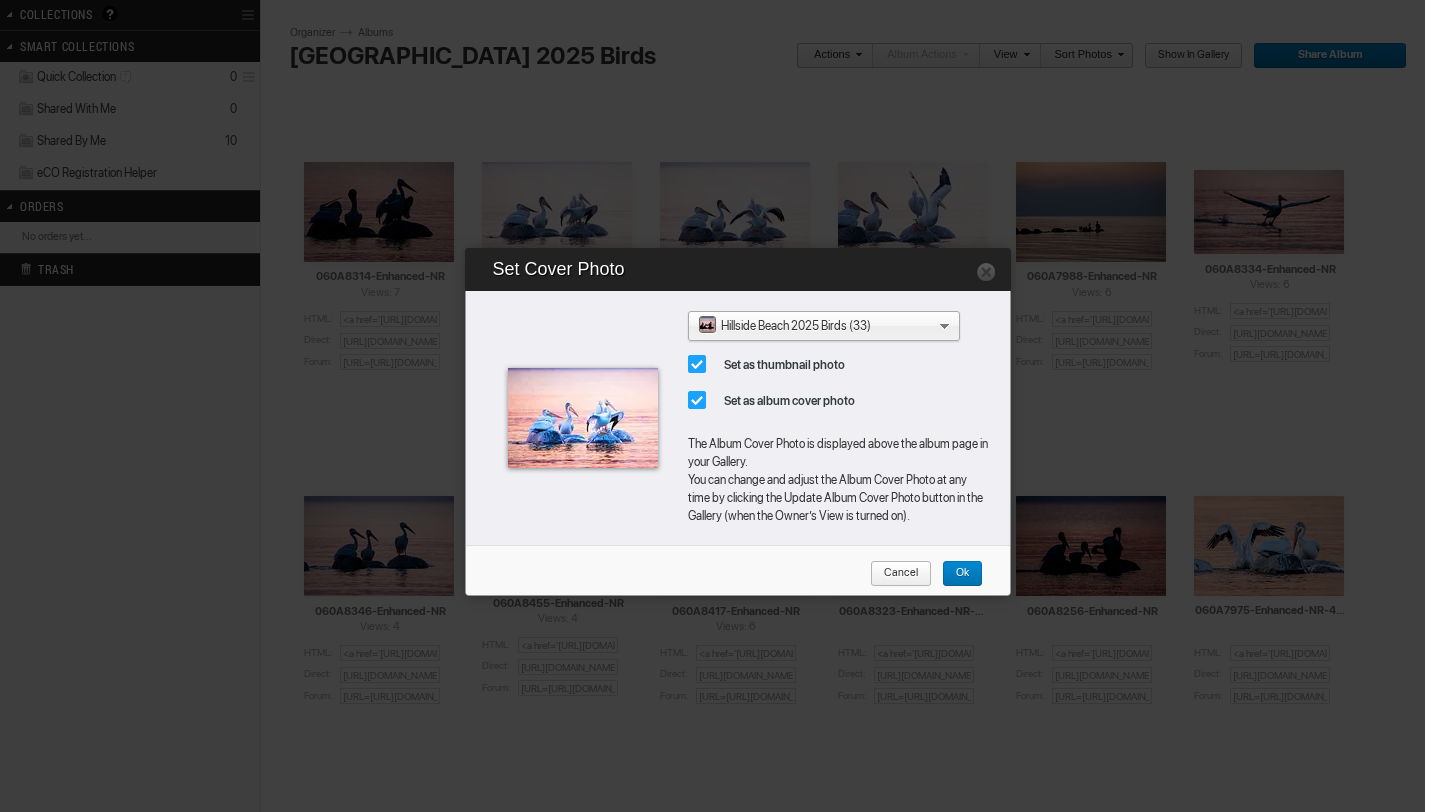 click on "Ok" at bounding box center [955, 574] 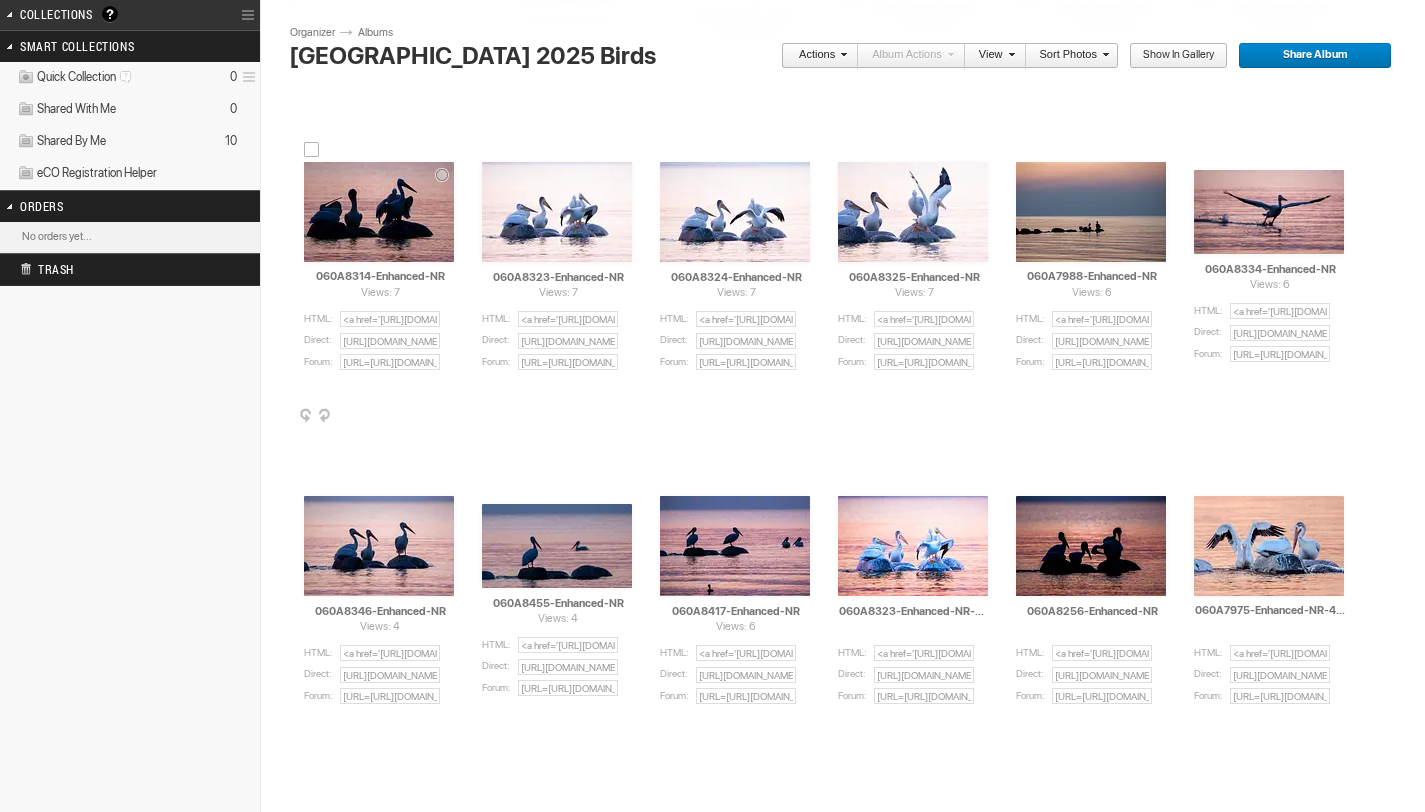 scroll, scrollTop: 447, scrollLeft: 0, axis: vertical 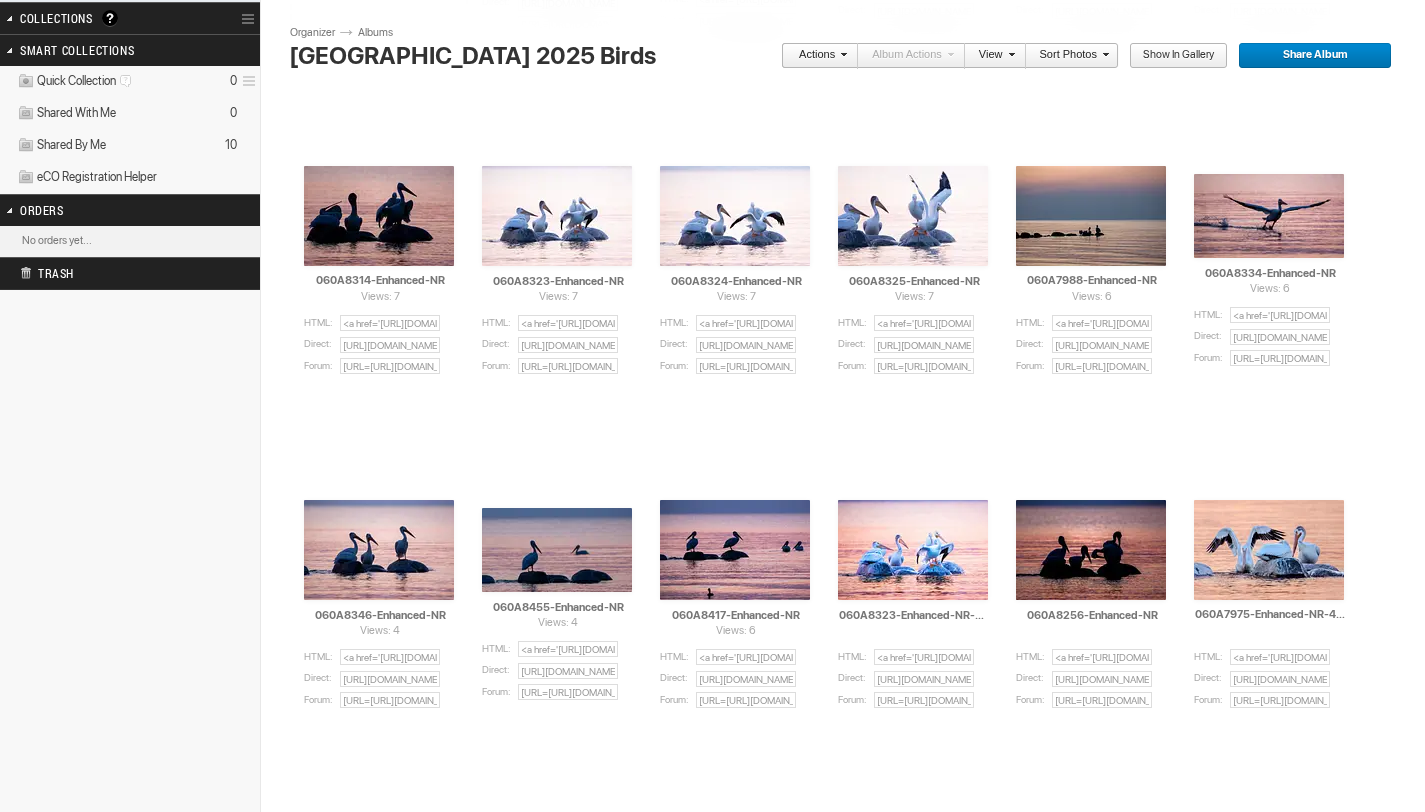 click at bounding box center (1103, 54) 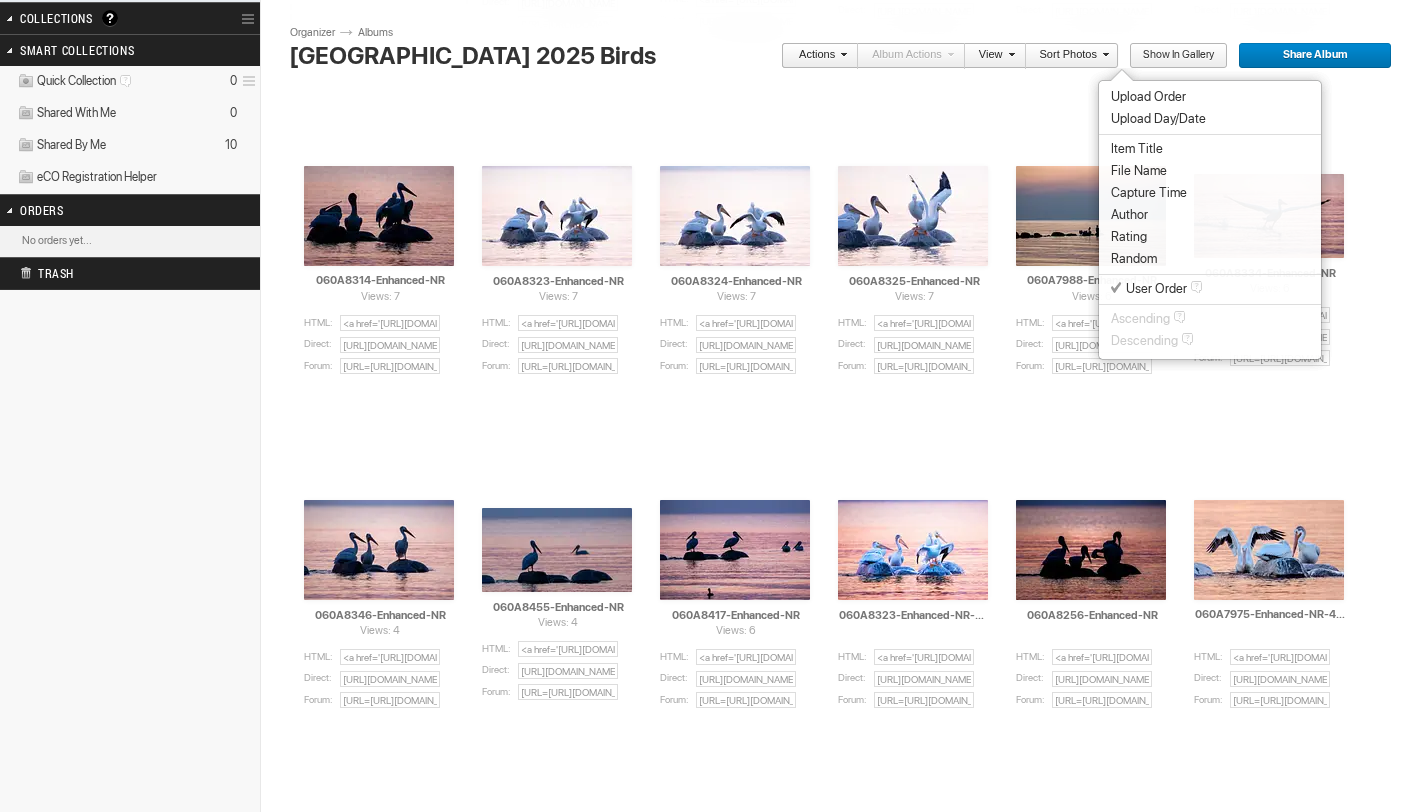 click on "Capture Time" at bounding box center (1149, 193) 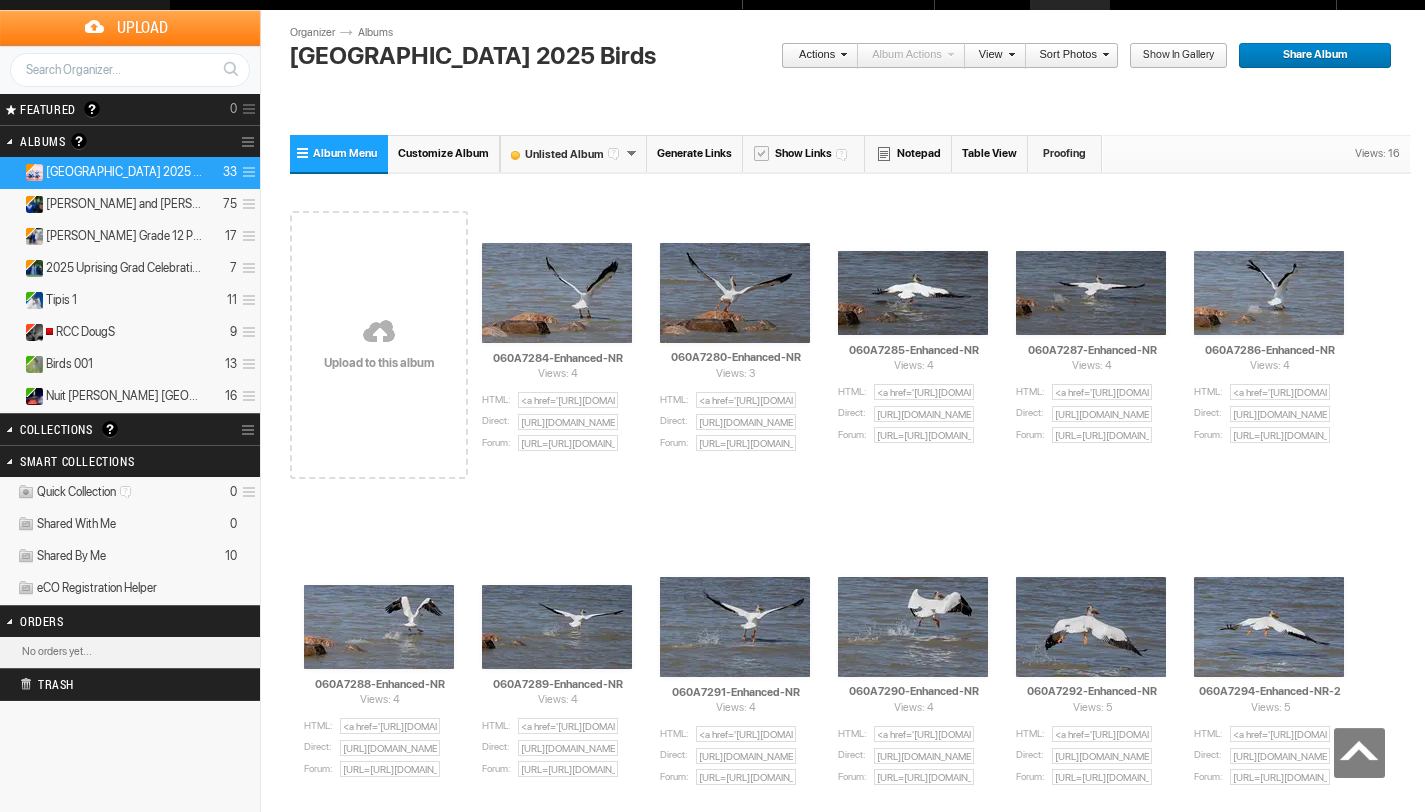 scroll, scrollTop: 0, scrollLeft: 0, axis: both 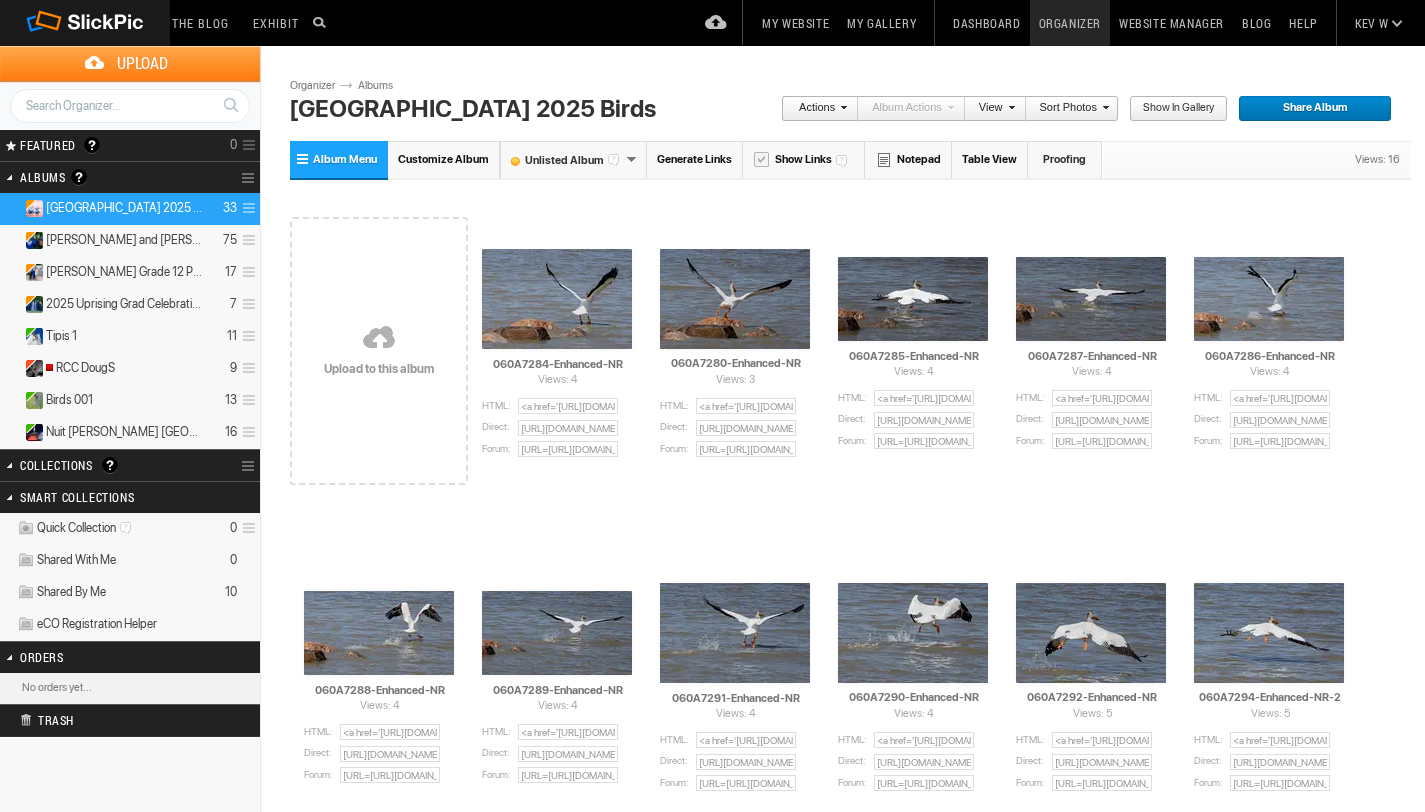 click at bounding box center (1103, 107) 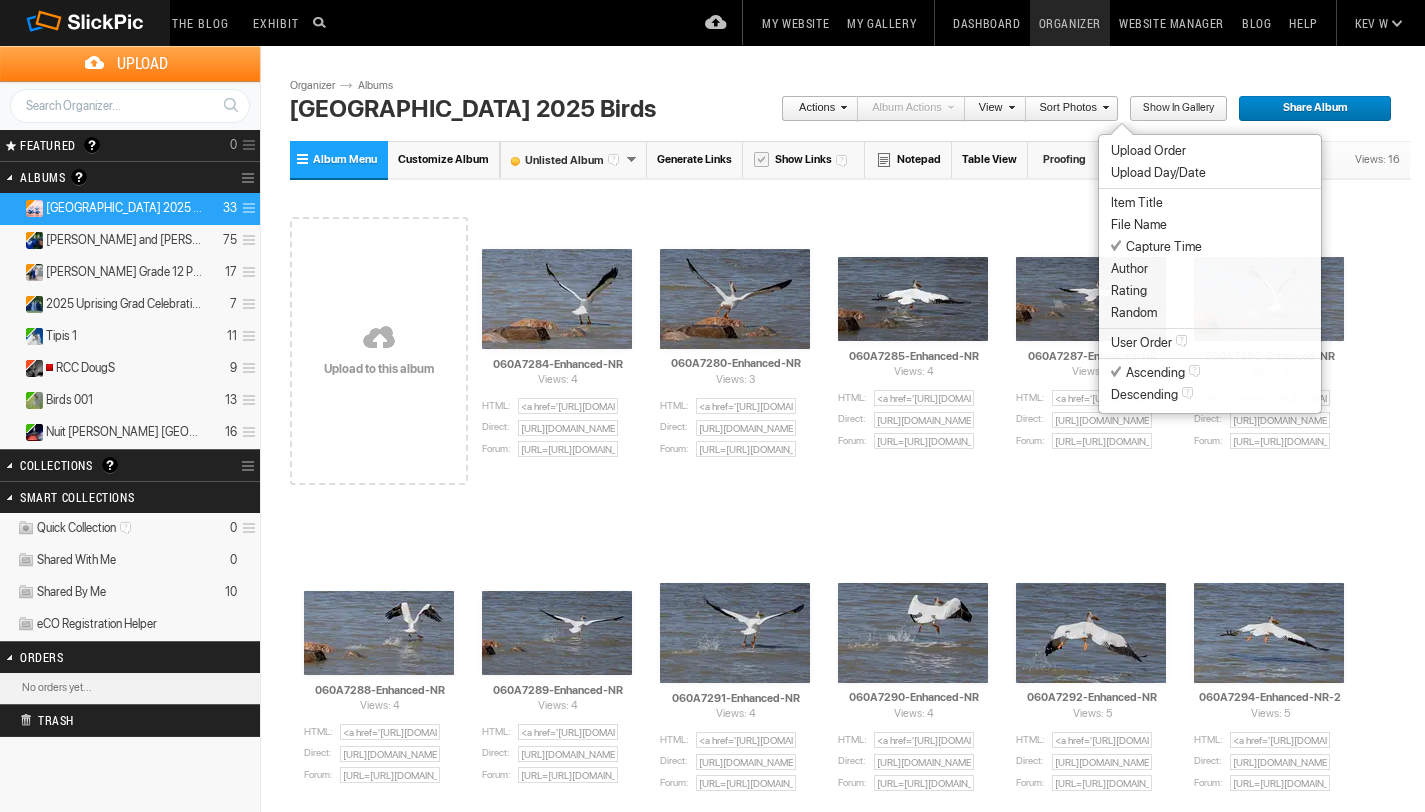 click on "Descending" at bounding box center (1144, 395) 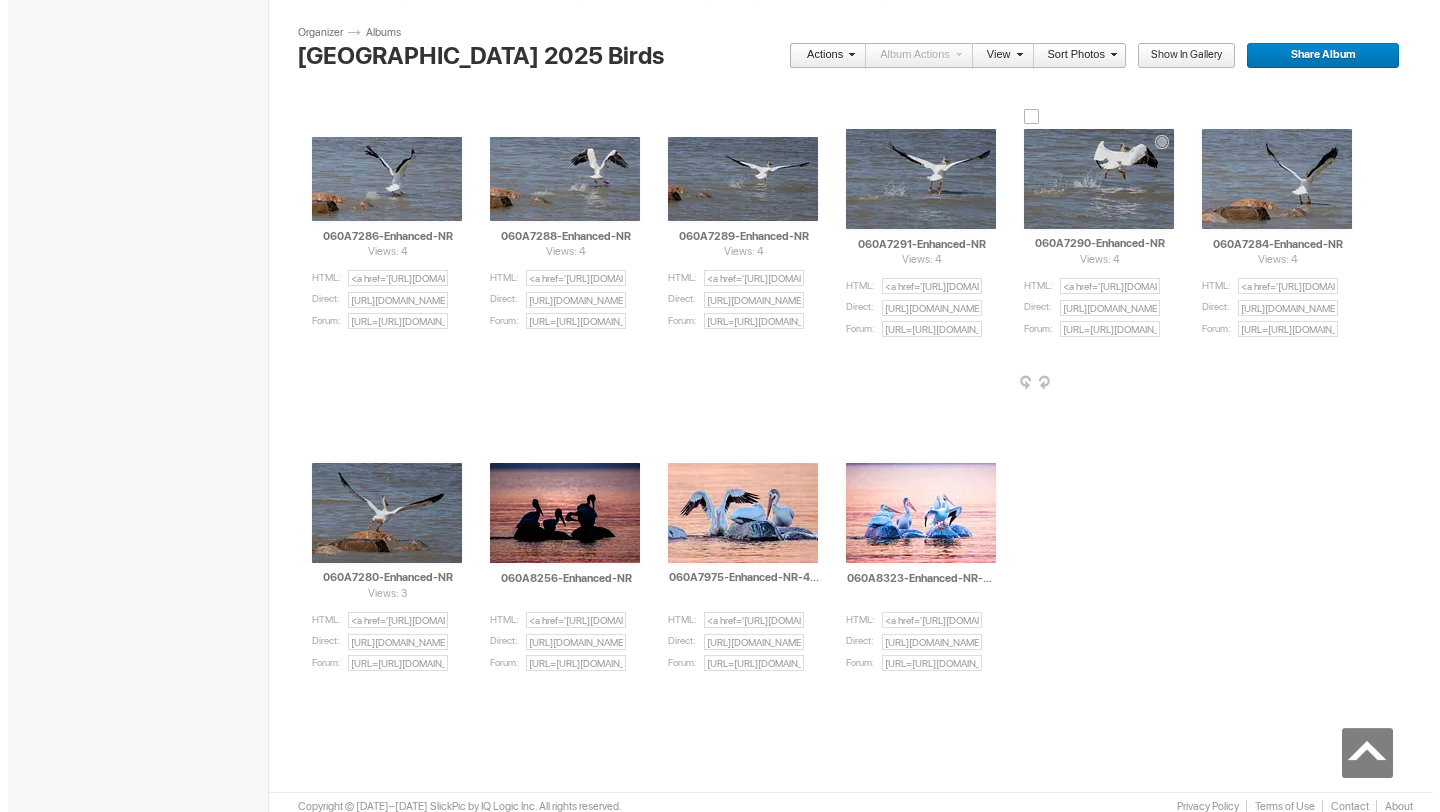 scroll, scrollTop: 1496, scrollLeft: 0, axis: vertical 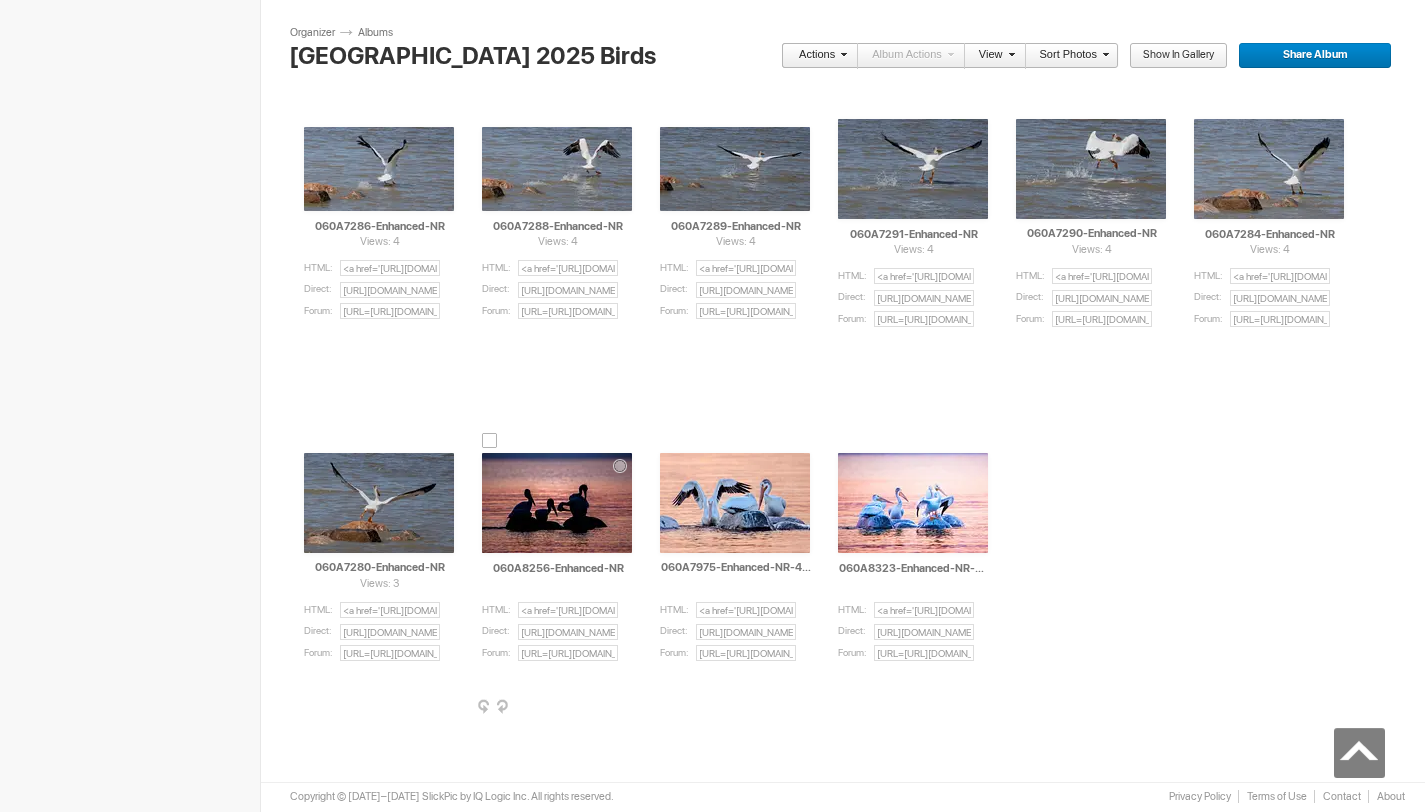 click at bounding box center [557, 503] 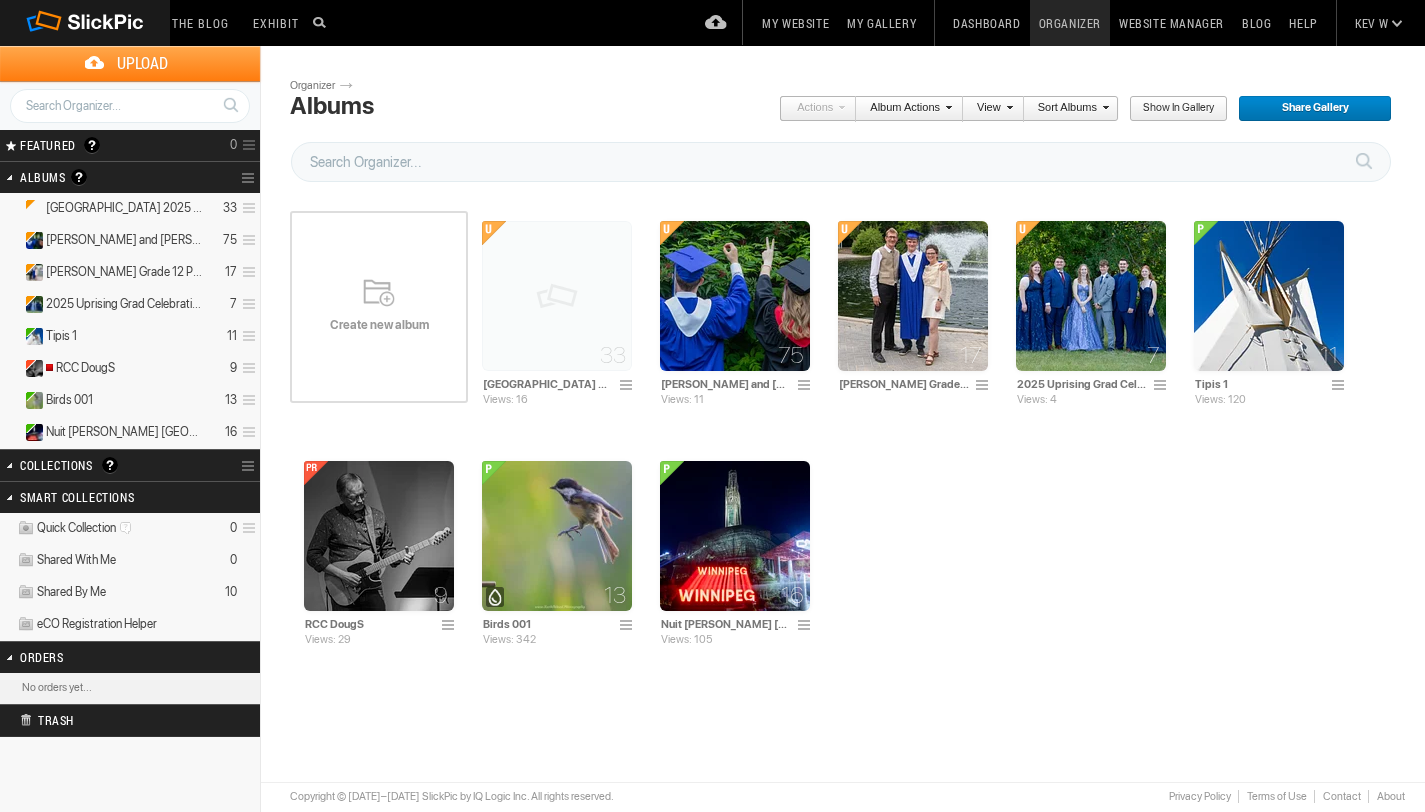 scroll, scrollTop: 0, scrollLeft: 0, axis: both 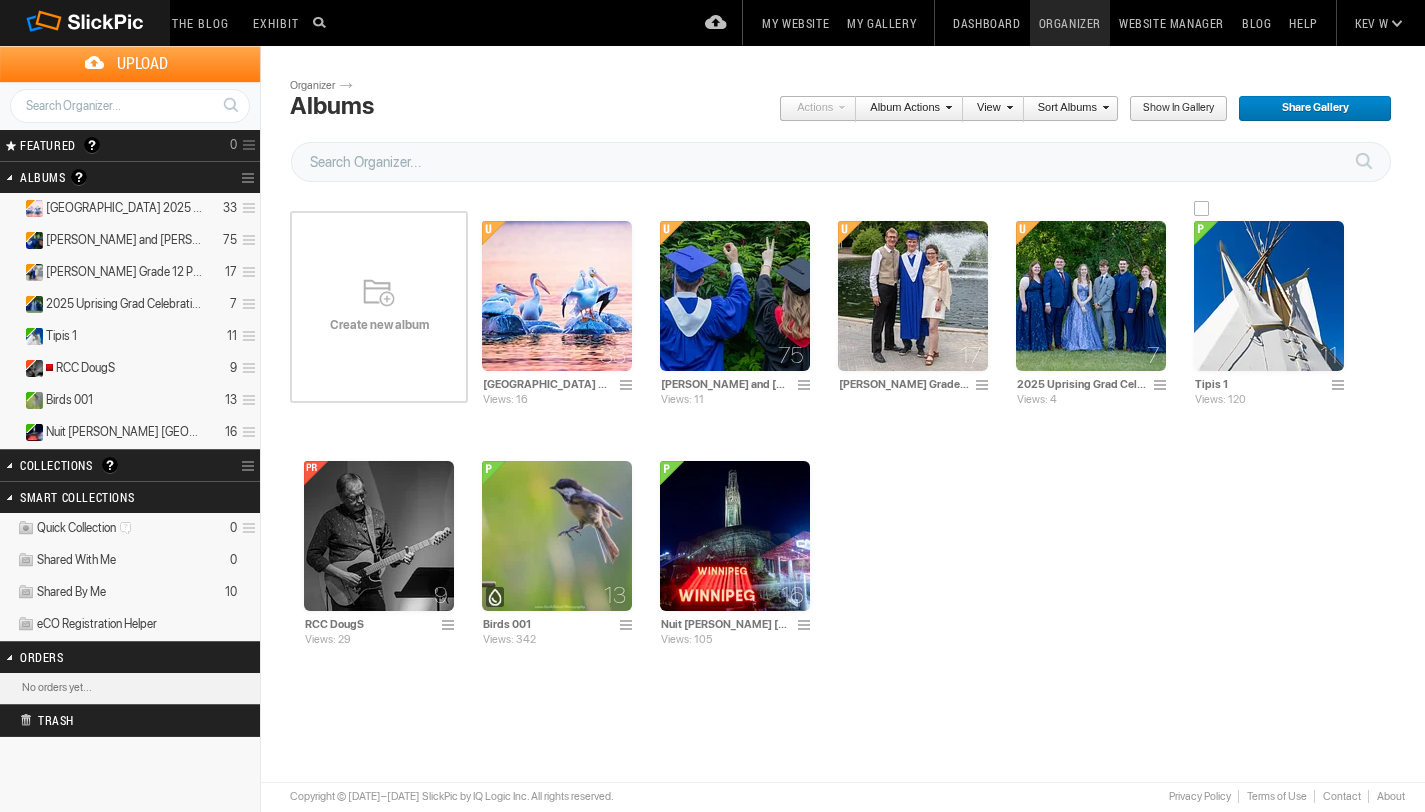 click at bounding box center (1269, 296) 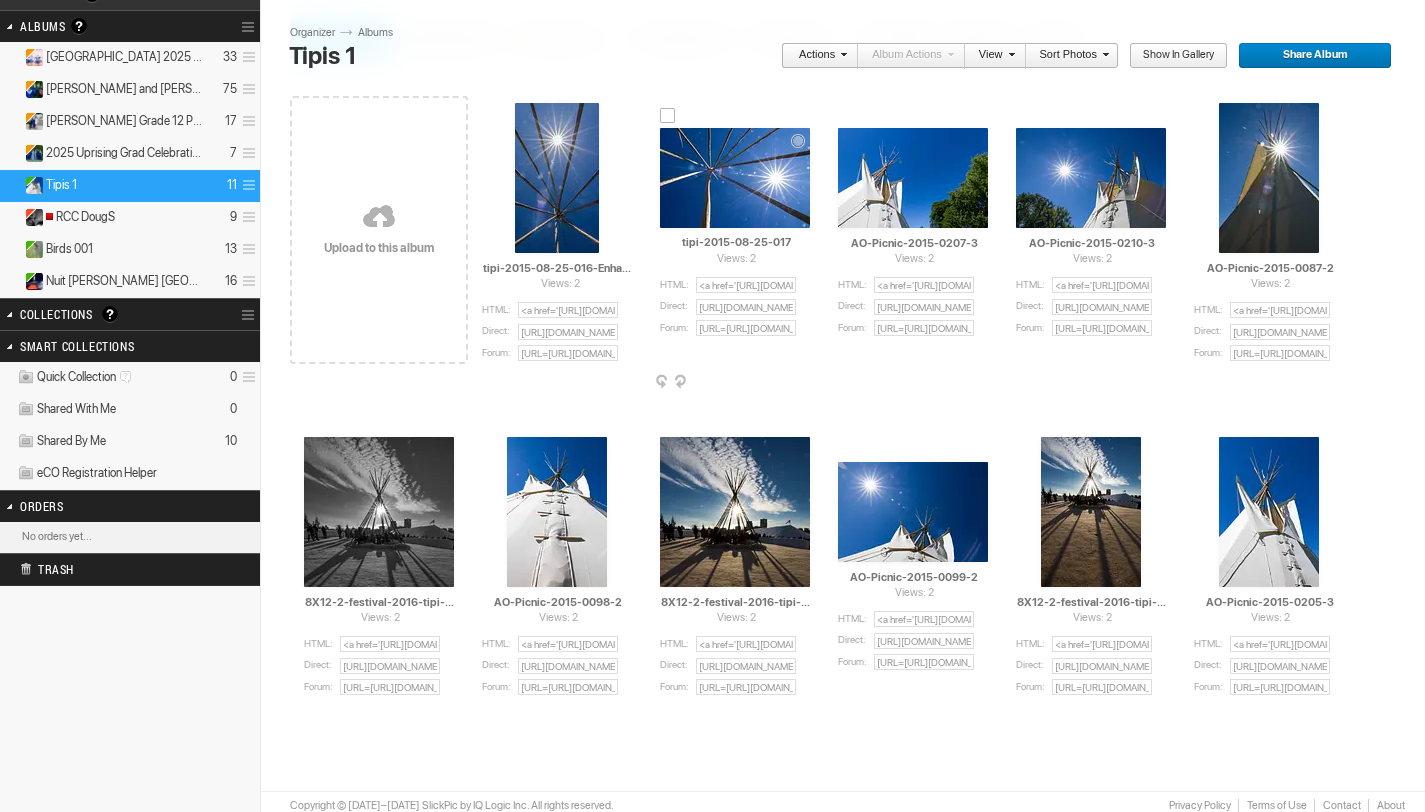 scroll, scrollTop: 160, scrollLeft: 0, axis: vertical 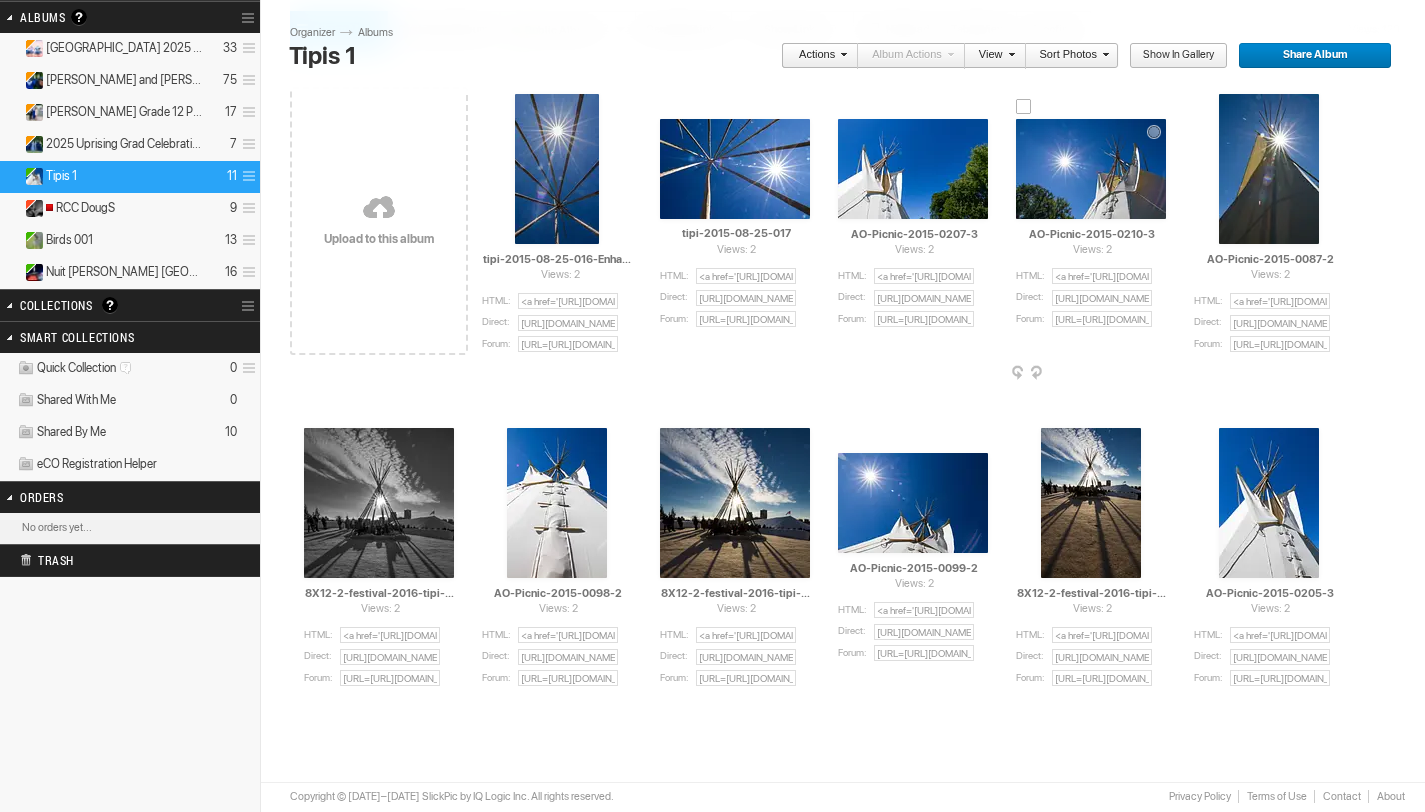 click at bounding box center (1164, 374) 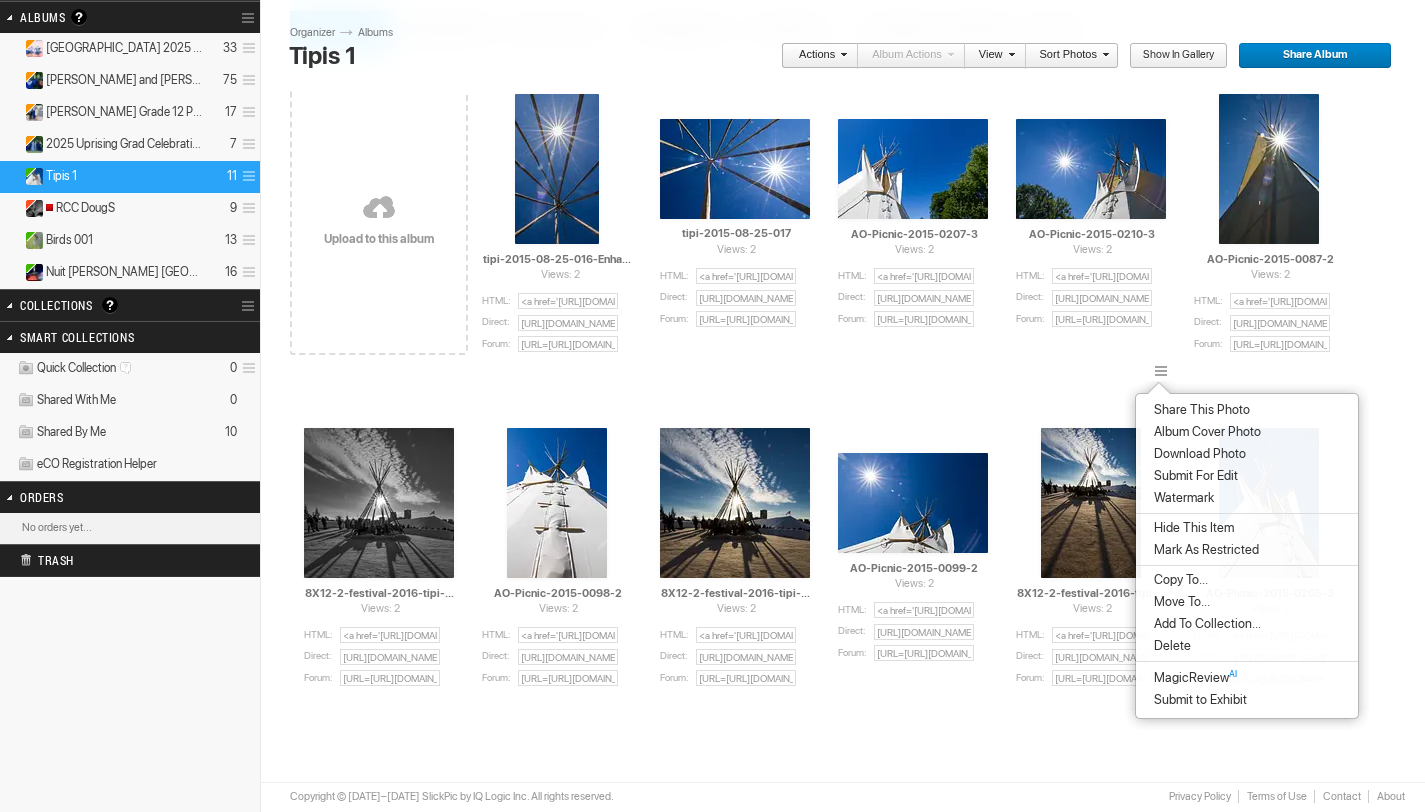 click on "Album Cover Photo" at bounding box center [1204, 432] 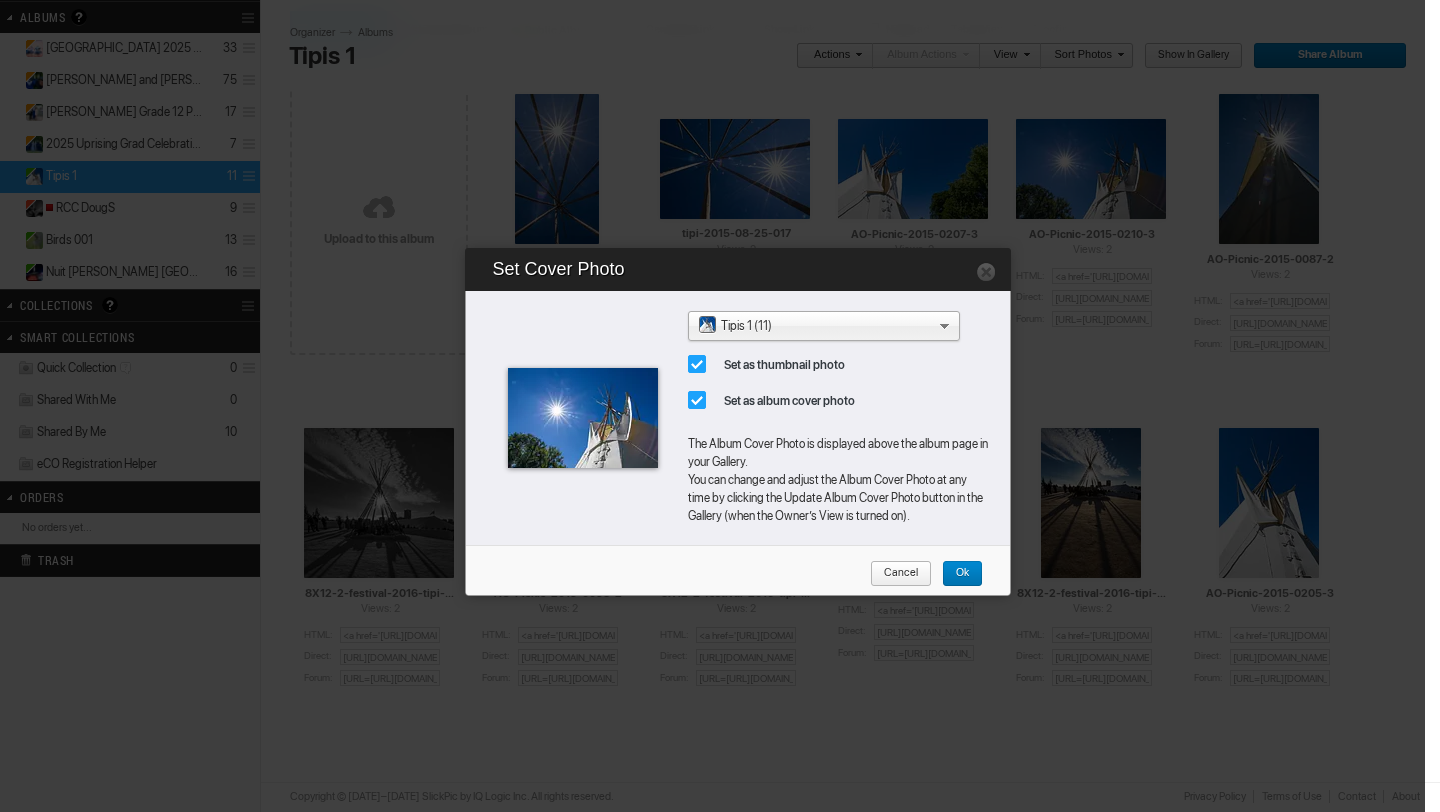 click on "Ok" at bounding box center [955, 574] 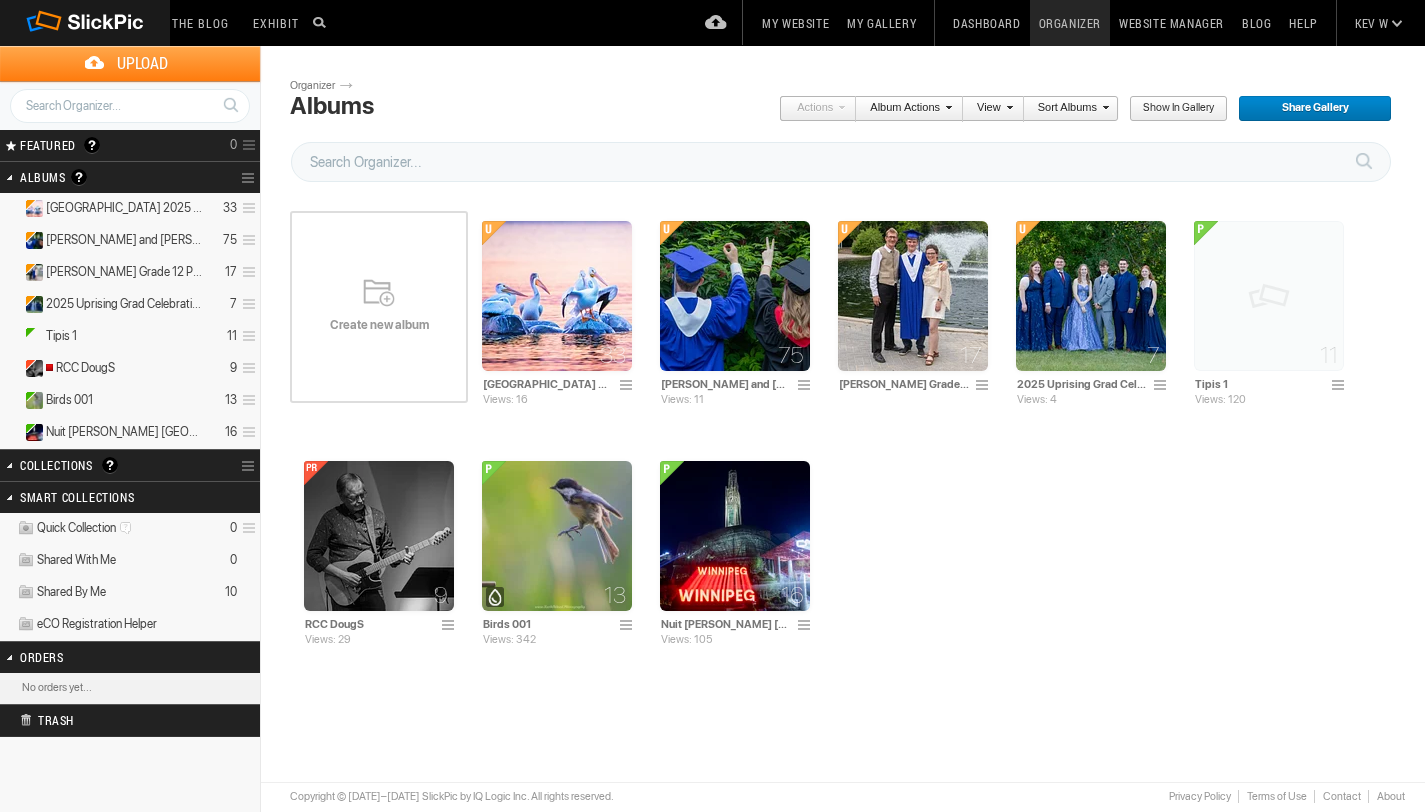 scroll, scrollTop: 0, scrollLeft: 0, axis: both 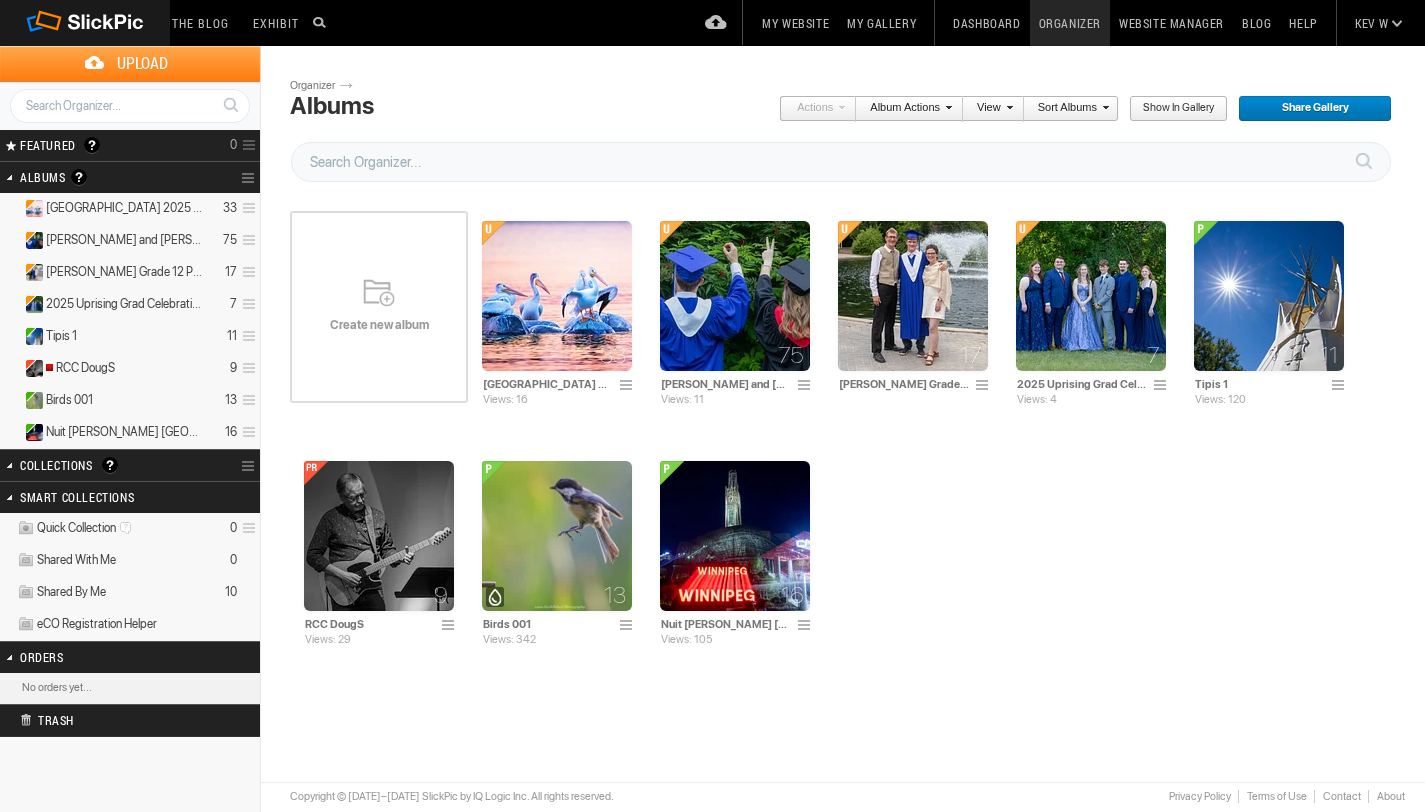 click on "Organizer" at bounding box center [1070, 23] 